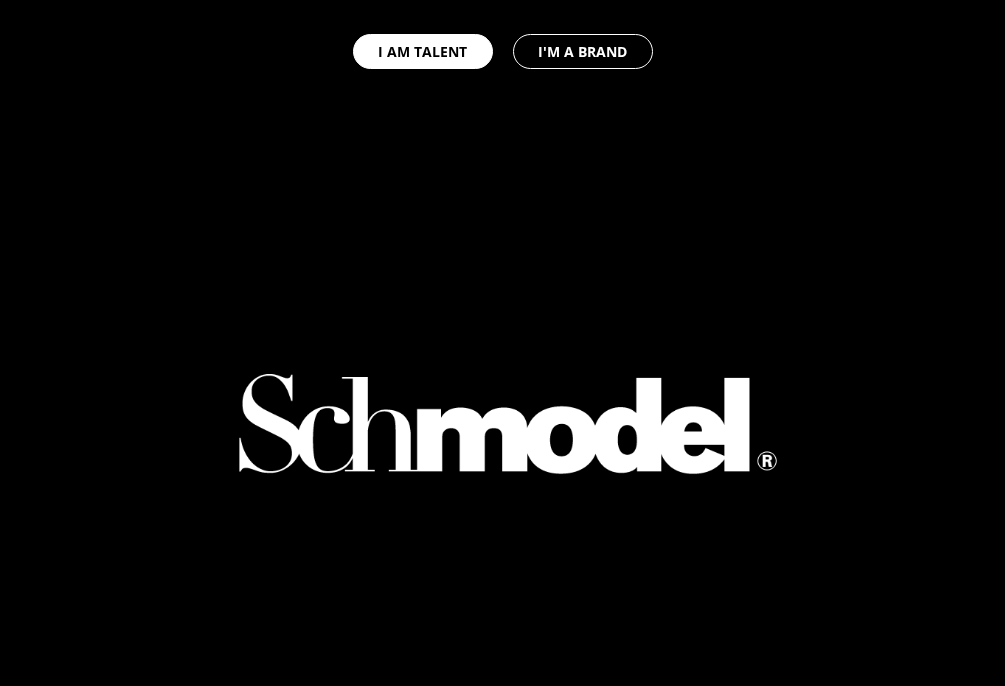 select on "GB" 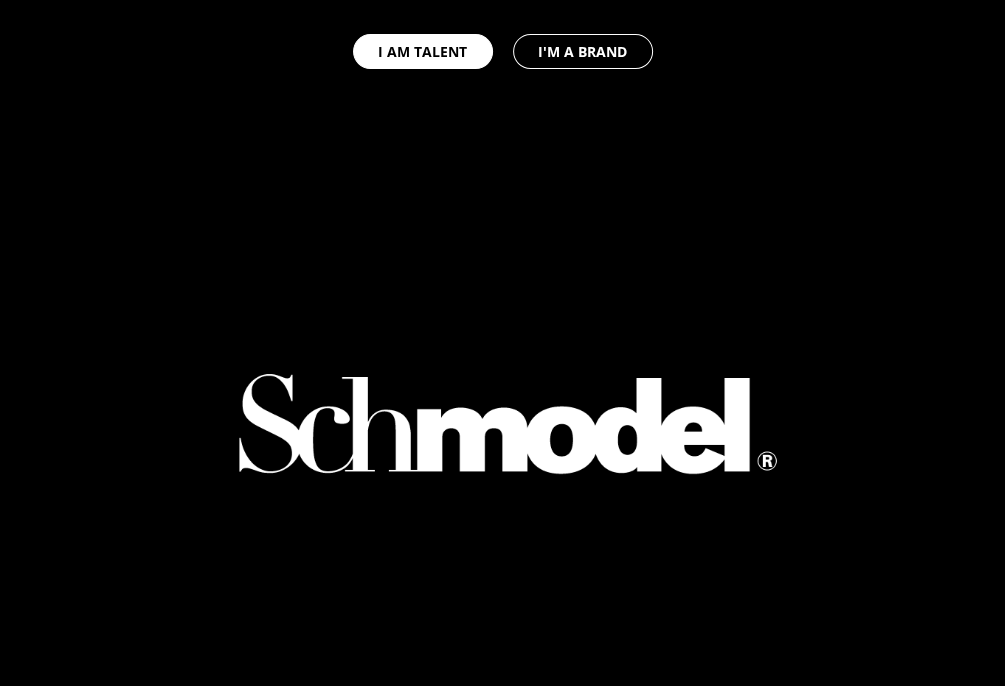 type on "scrapbook" 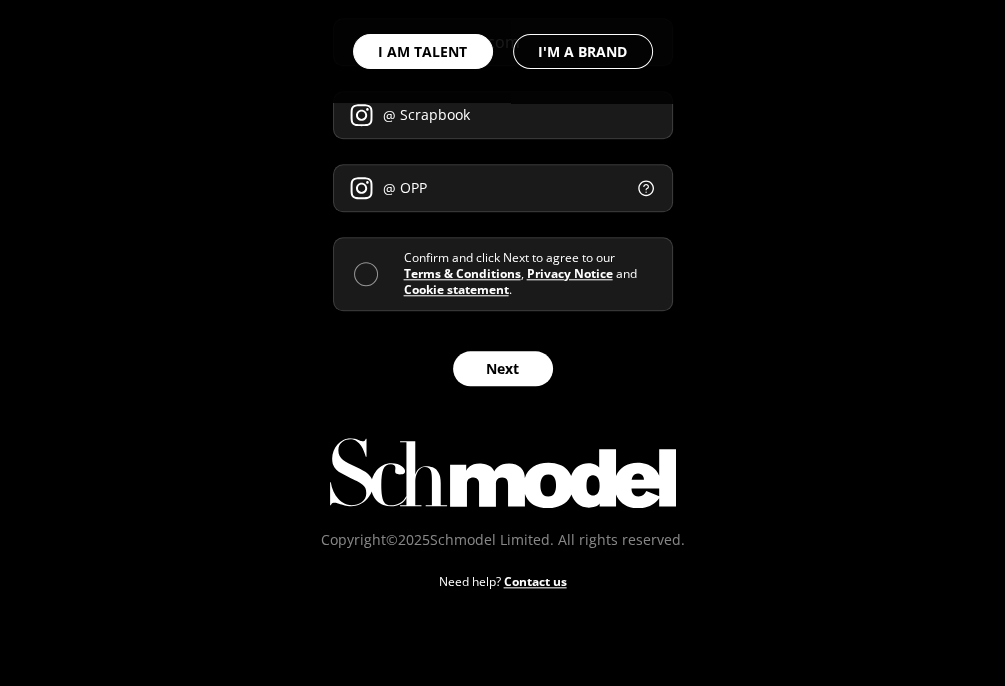 scroll, scrollTop: 0, scrollLeft: 0, axis: both 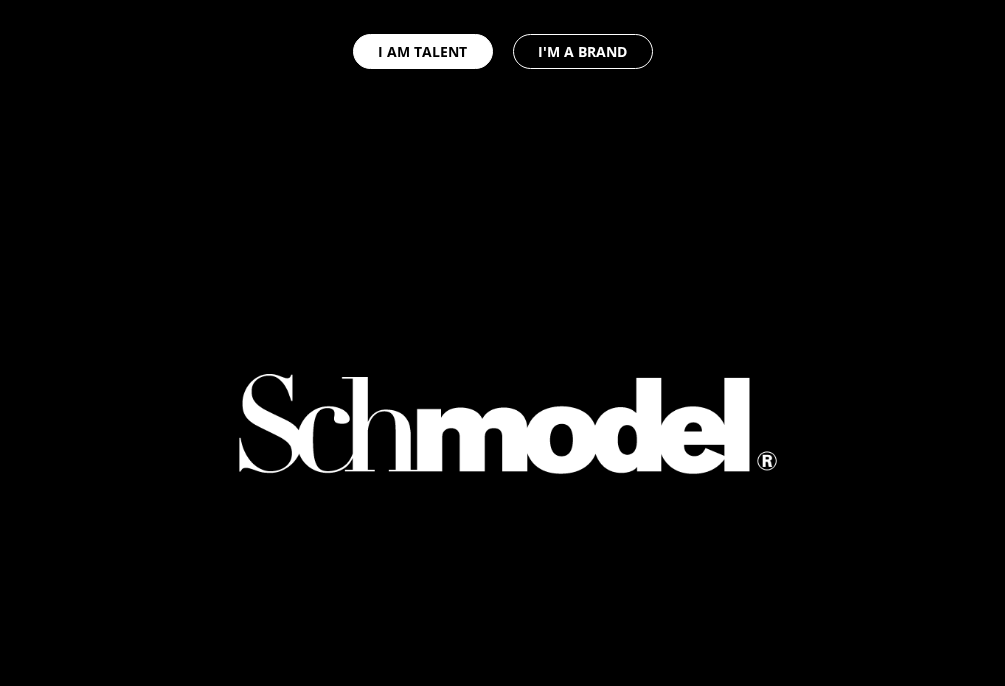 select on "GB" 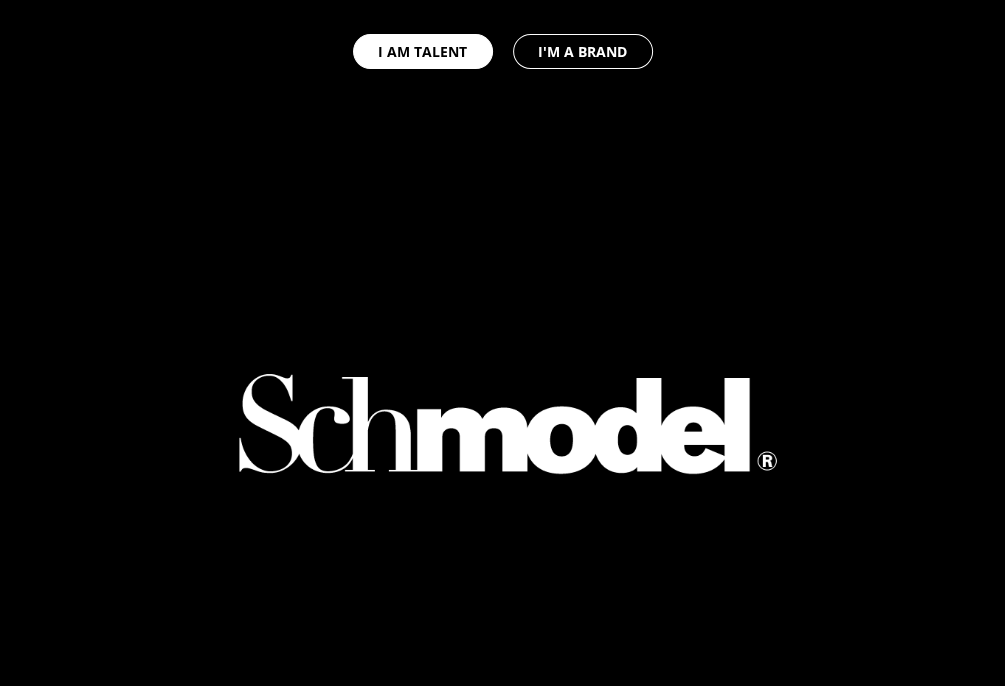 type on "scrapbook" 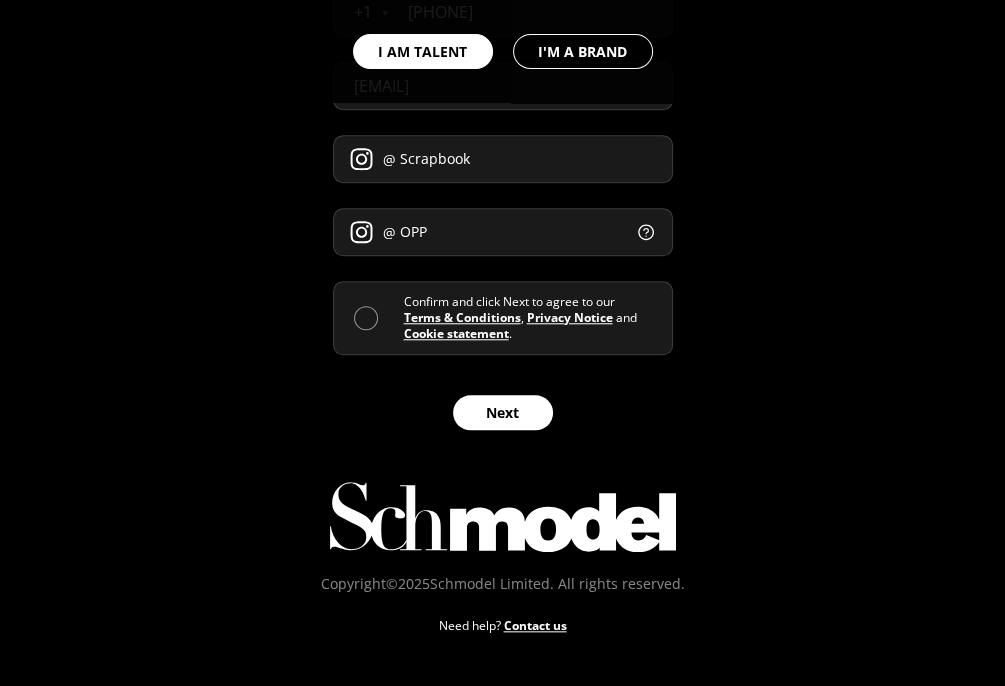 scroll, scrollTop: 0, scrollLeft: 0, axis: both 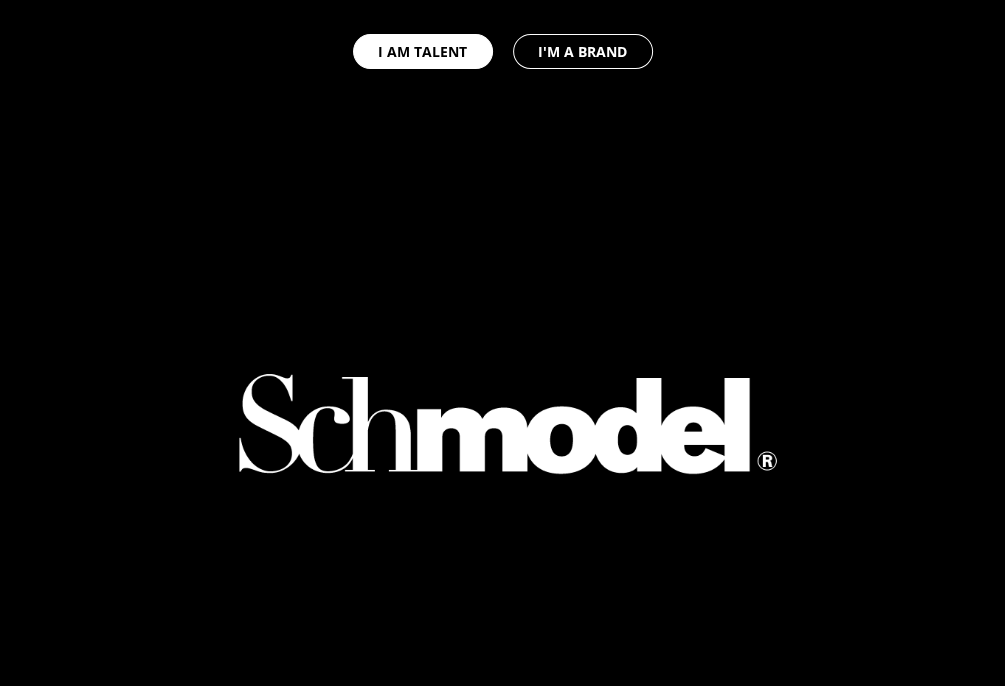 click at bounding box center [503, 171] 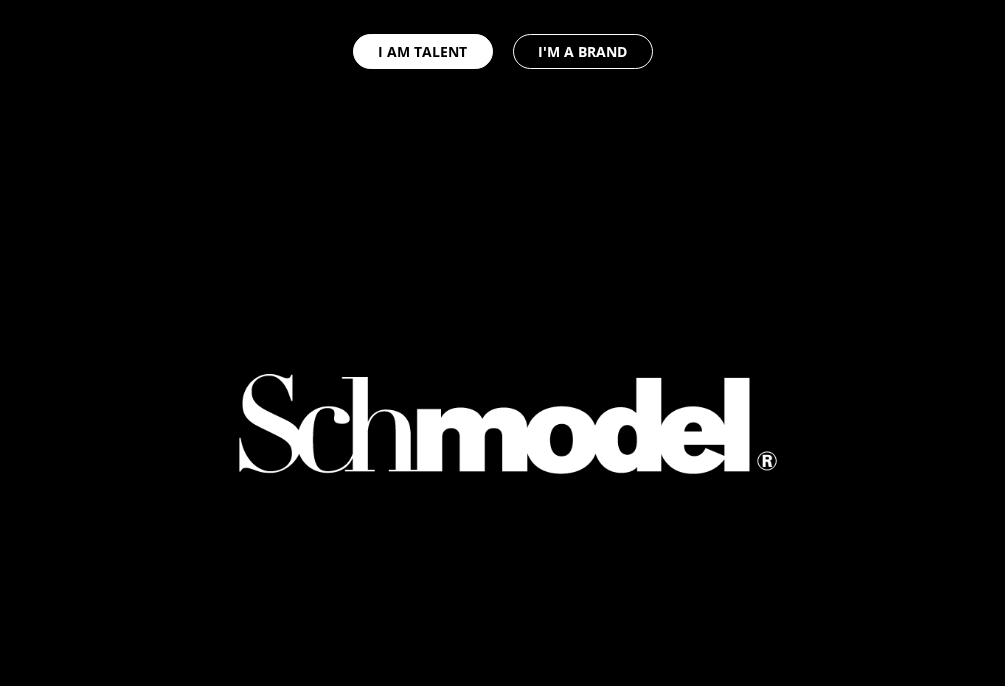 select on "GB" 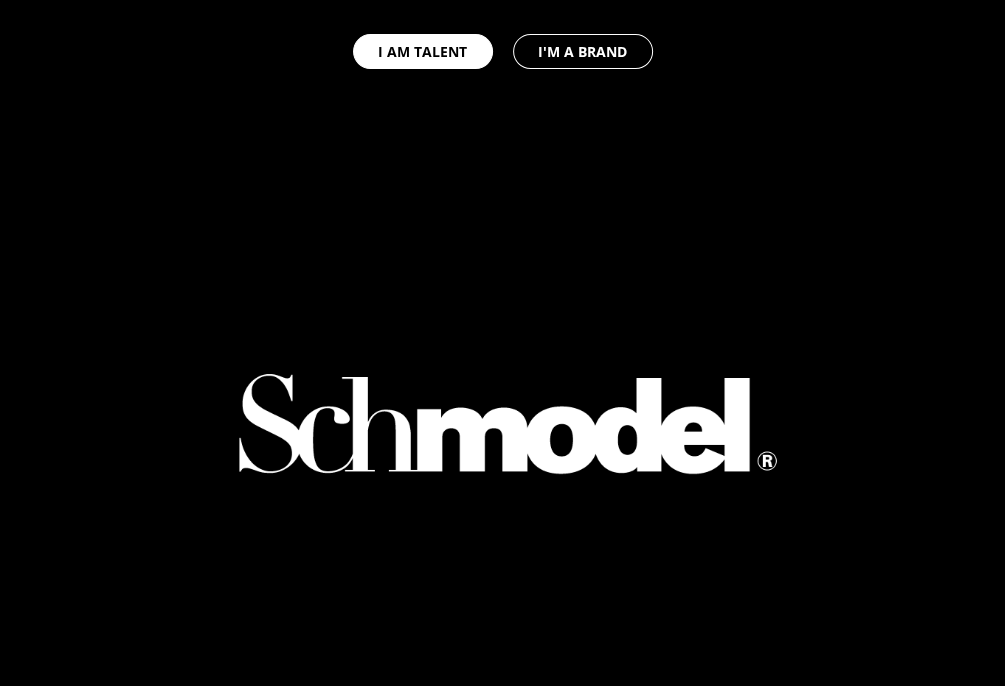 type on "scrapbook" 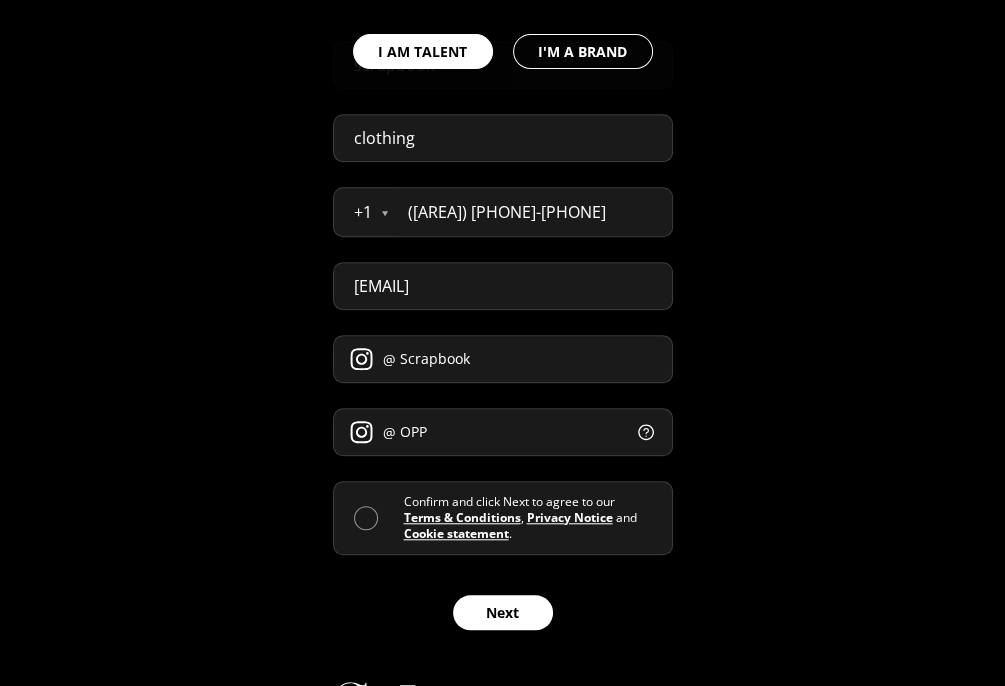 scroll, scrollTop: 0, scrollLeft: 0, axis: both 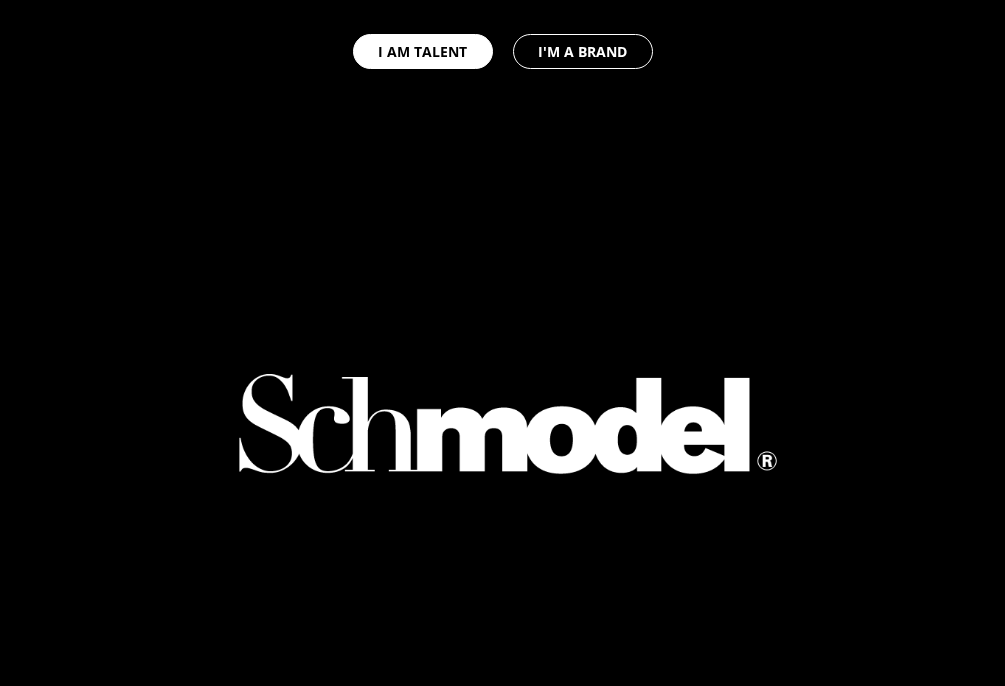 select on "GB" 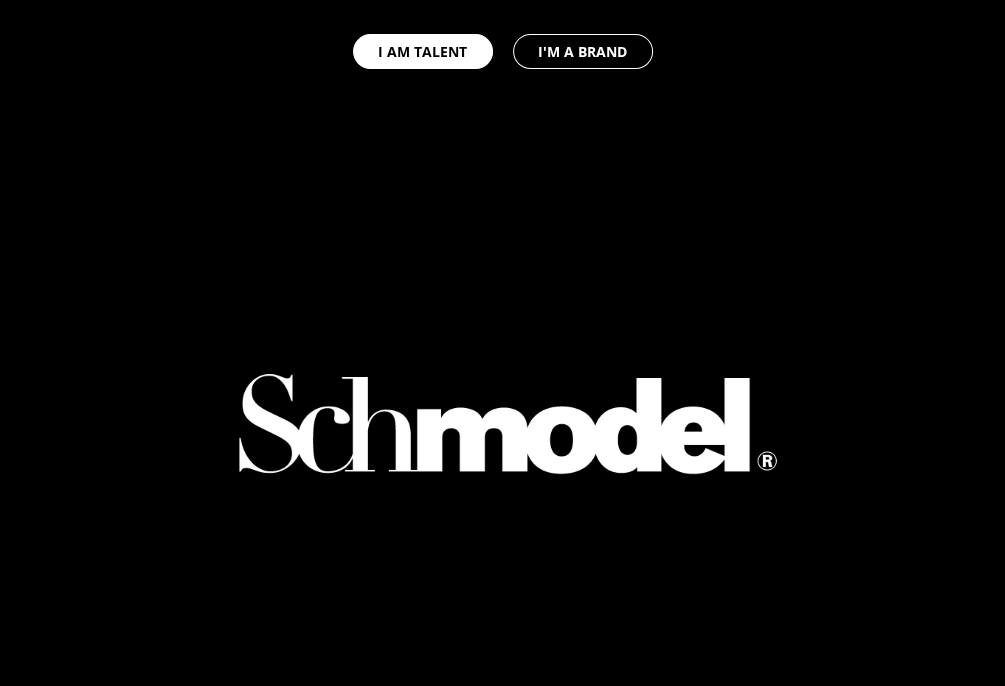type on "scrapbook" 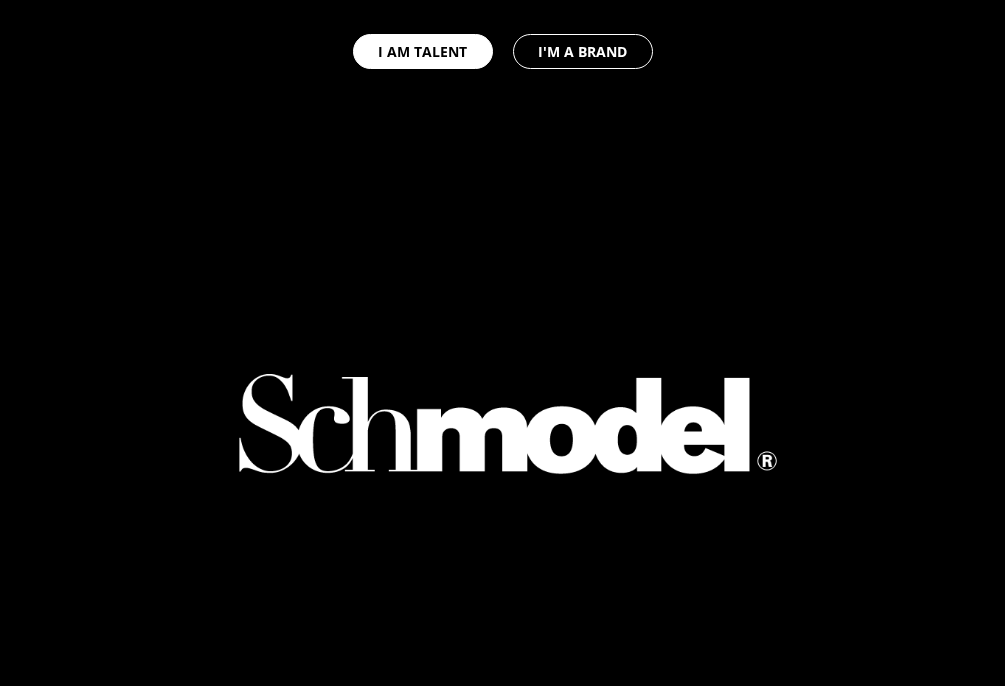 select on "GB" 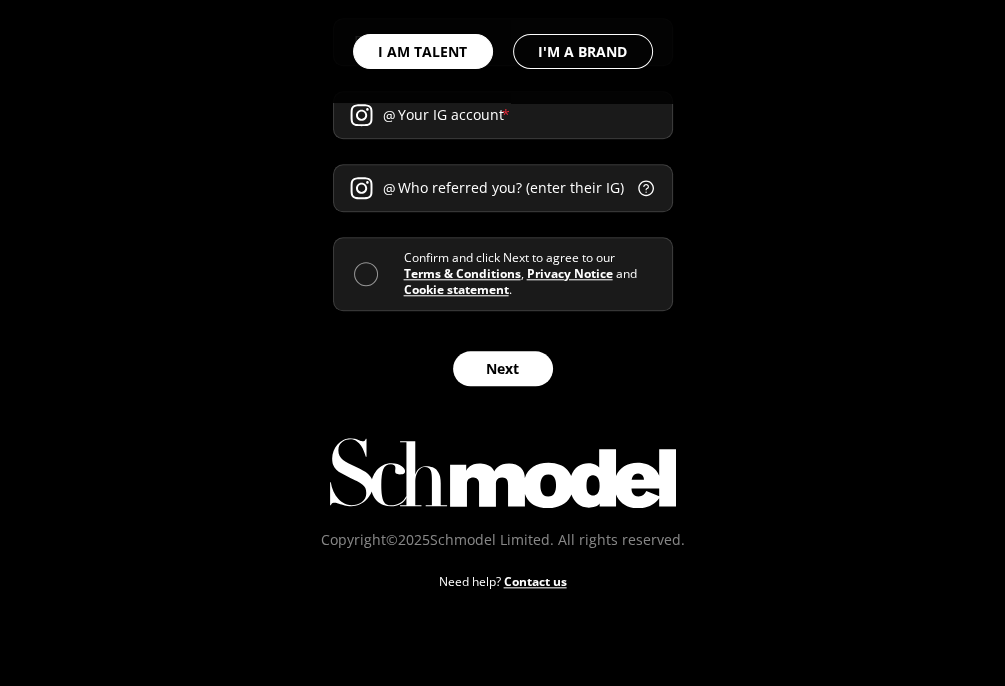 scroll, scrollTop: 944, scrollLeft: 0, axis: vertical 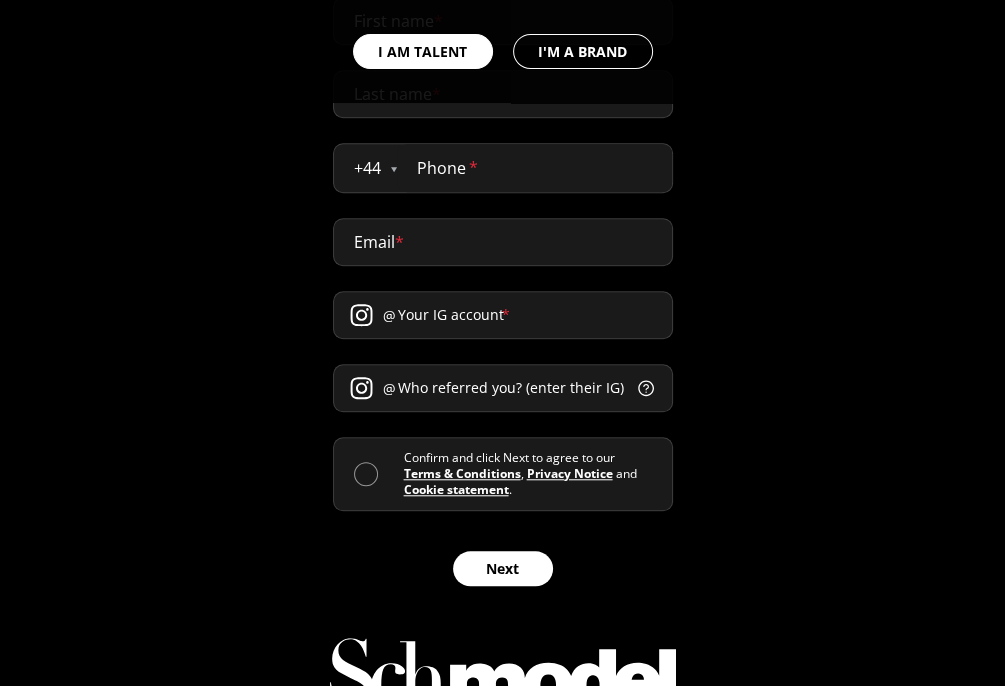 type on "scrapbook" 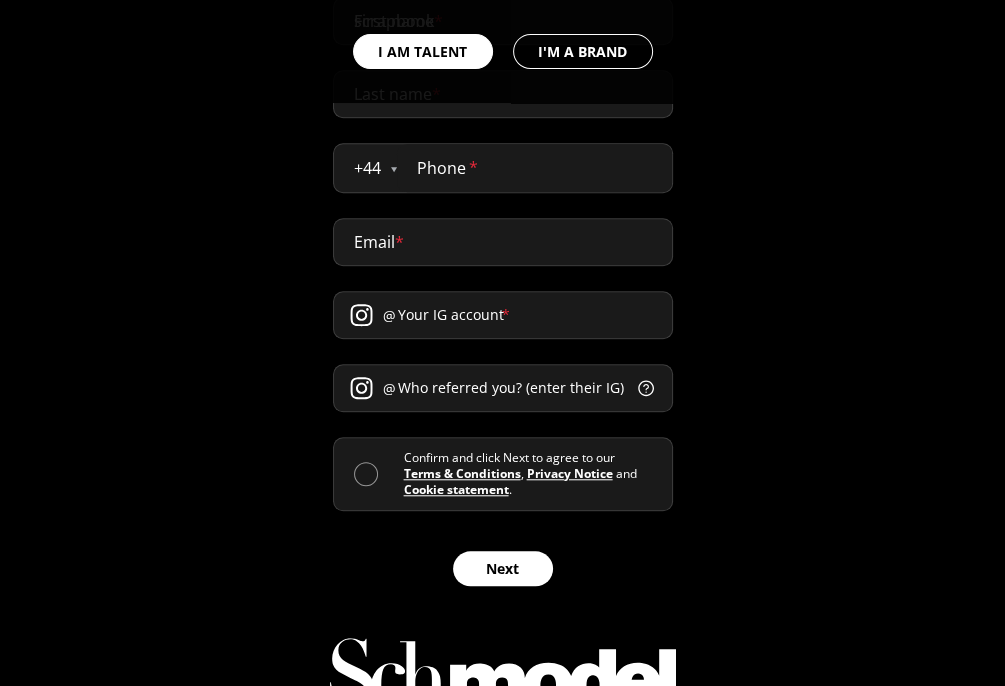 type on "clothing" 